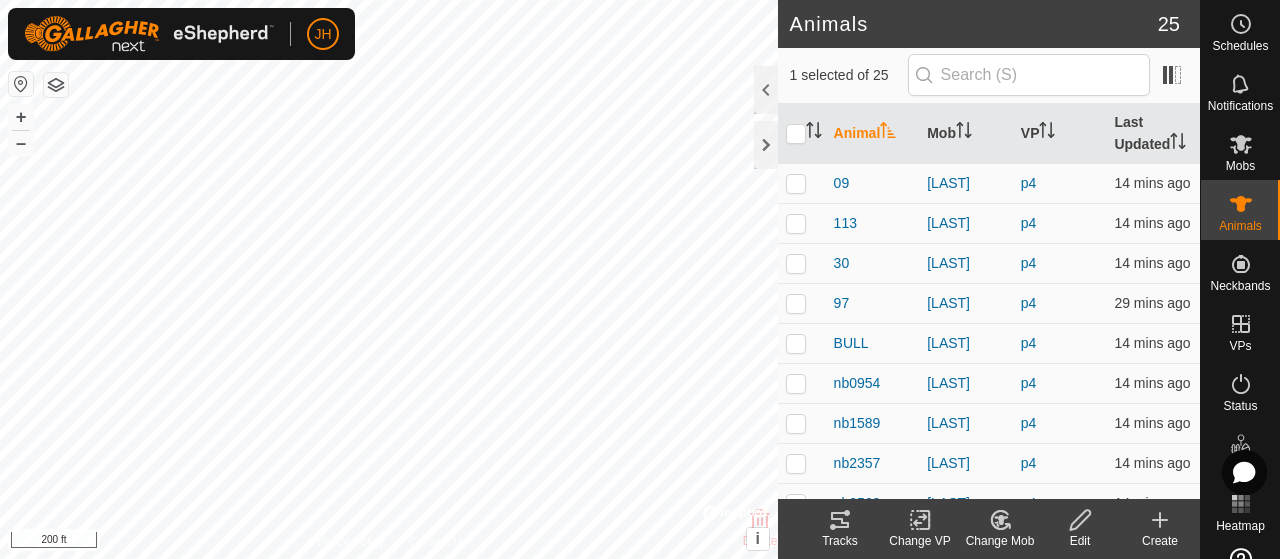 scroll, scrollTop: 0, scrollLeft: 0, axis: both 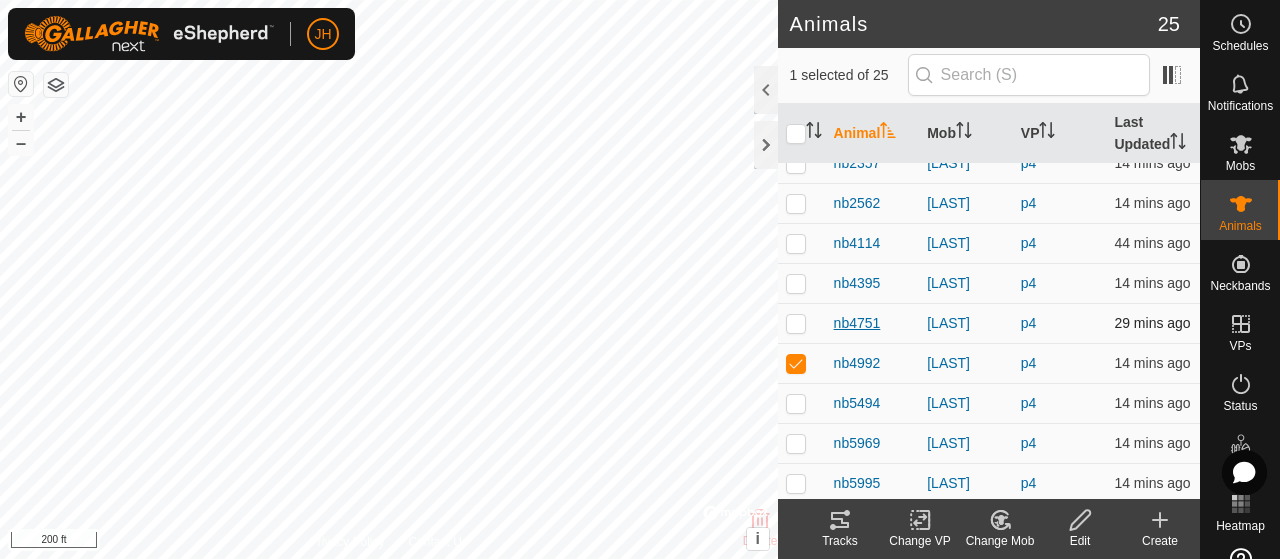 click on "nb4751" at bounding box center [857, 323] 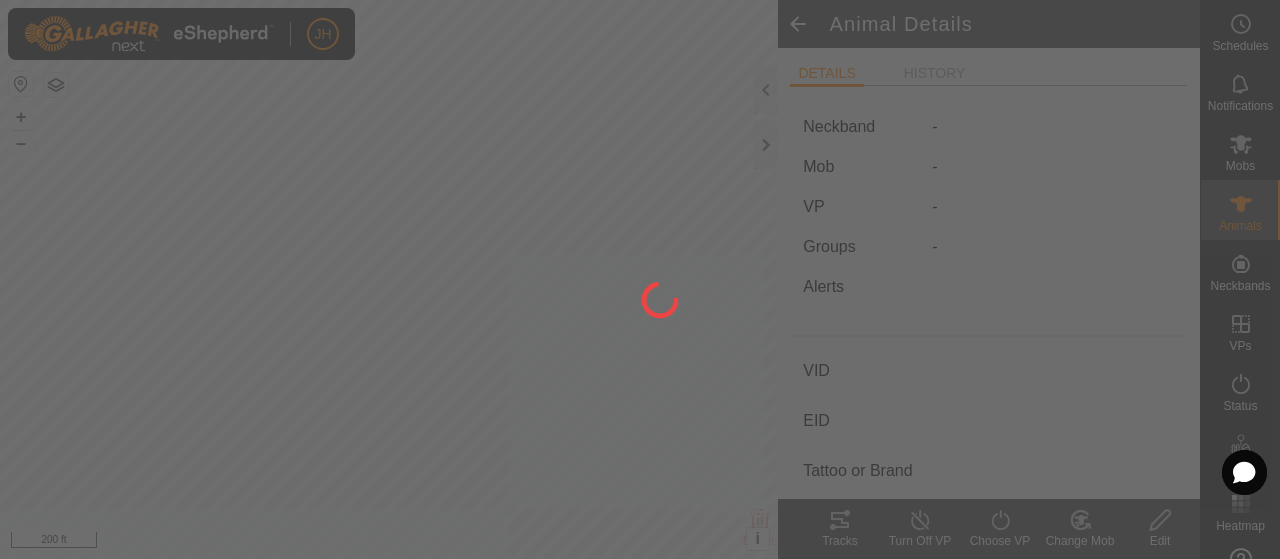 type on "nb4751" 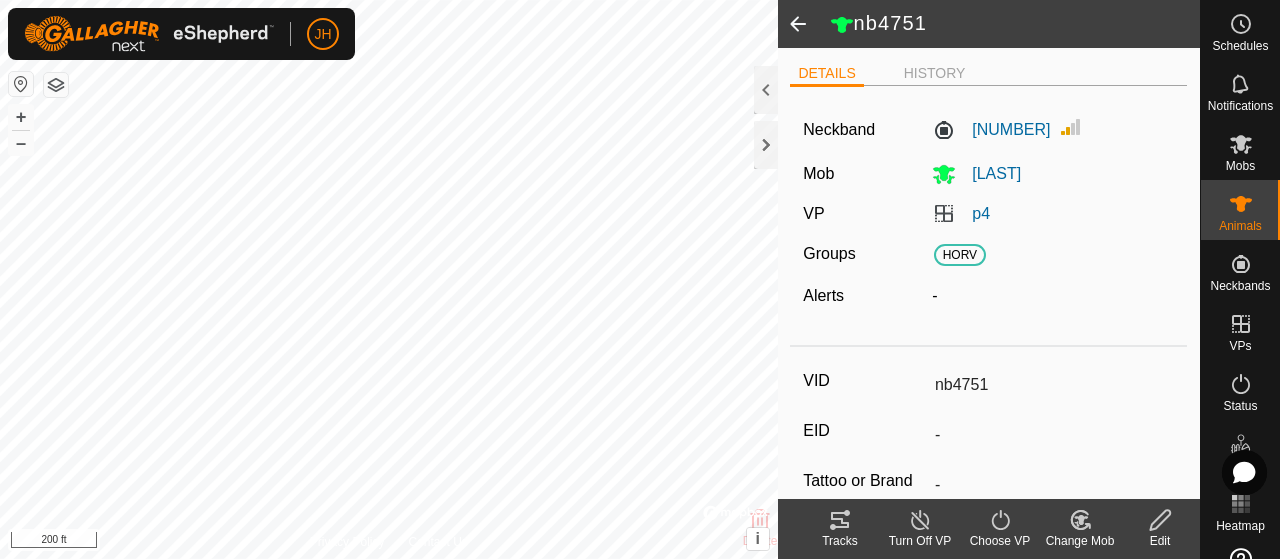 type 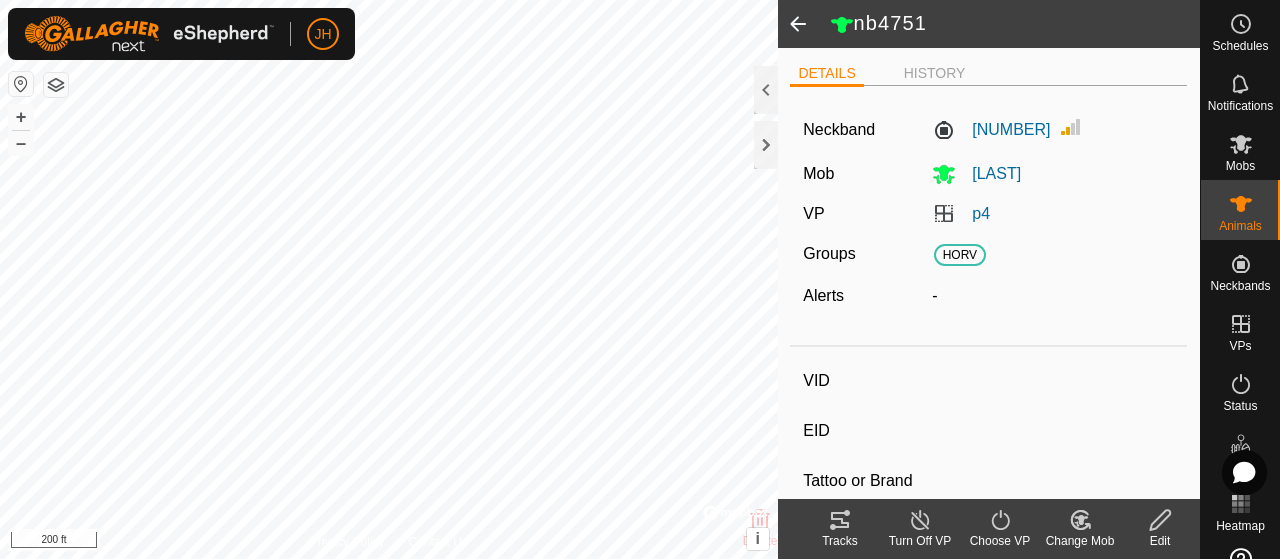 type on "nb7884" 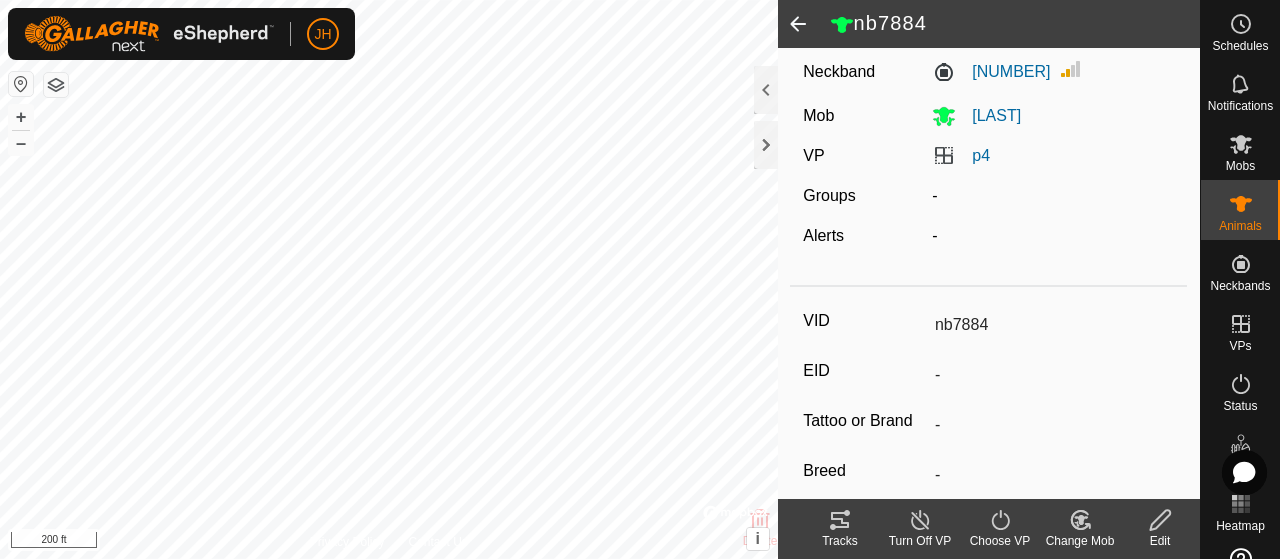 scroll, scrollTop: 0, scrollLeft: 0, axis: both 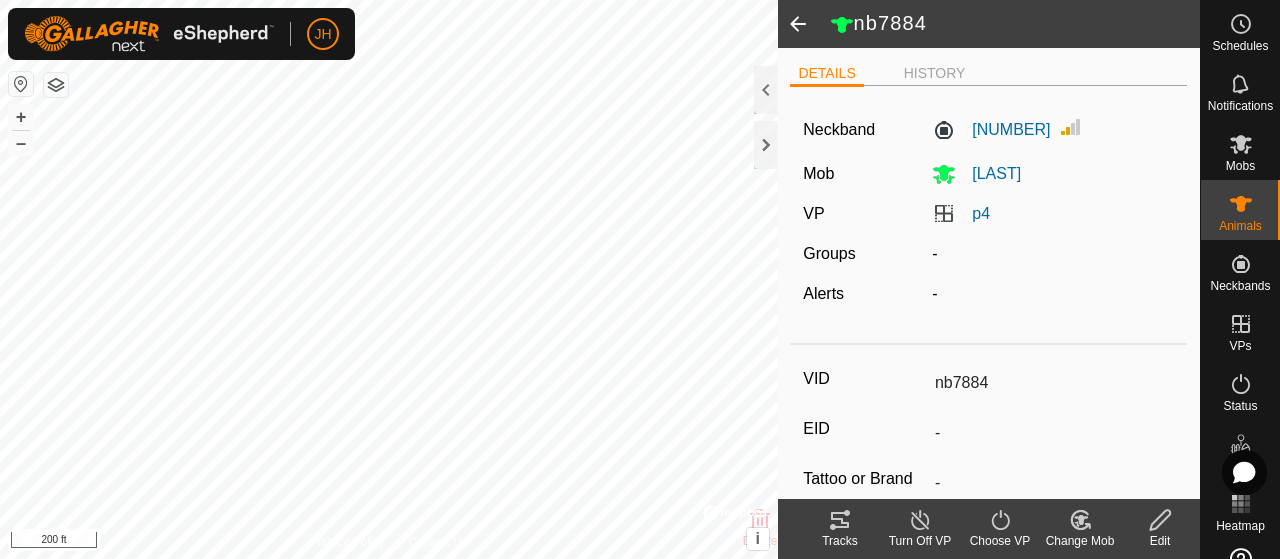 click 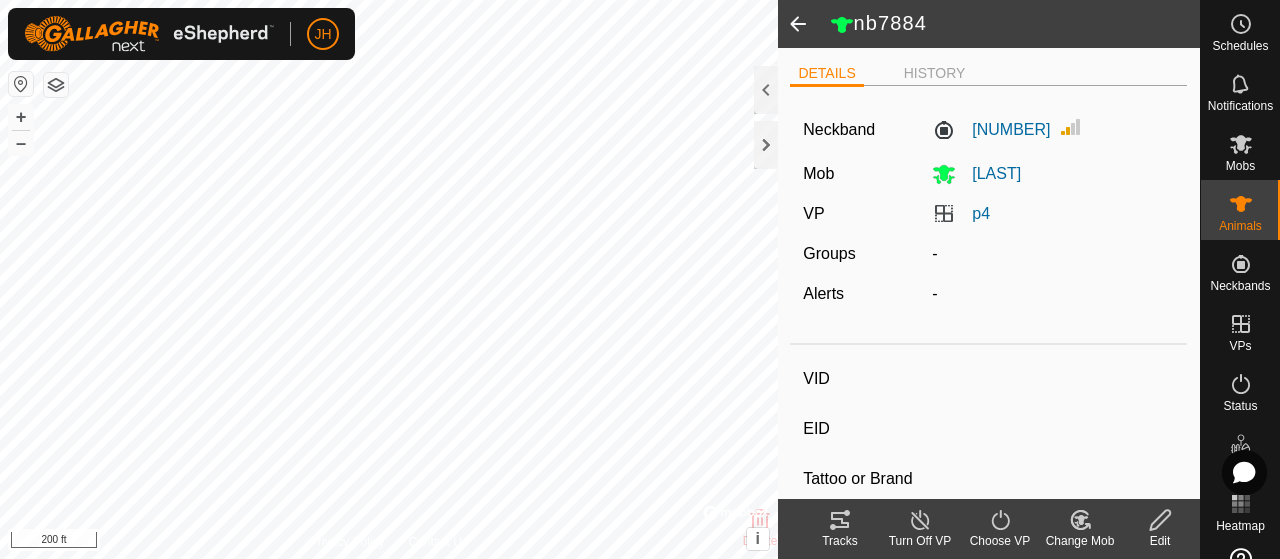 type on "nb4751" 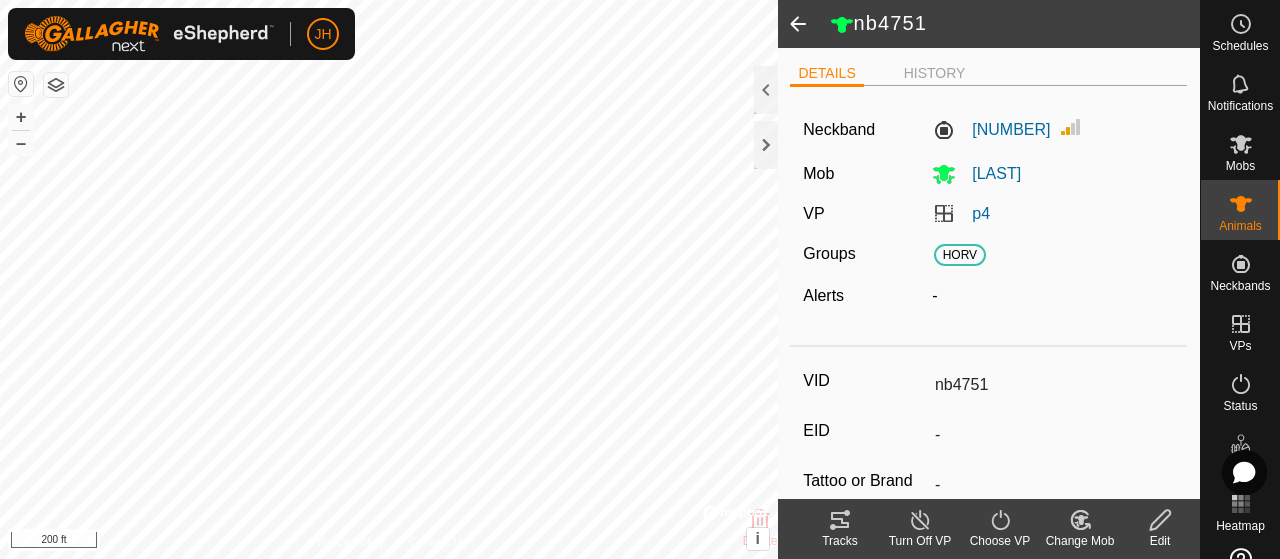 click 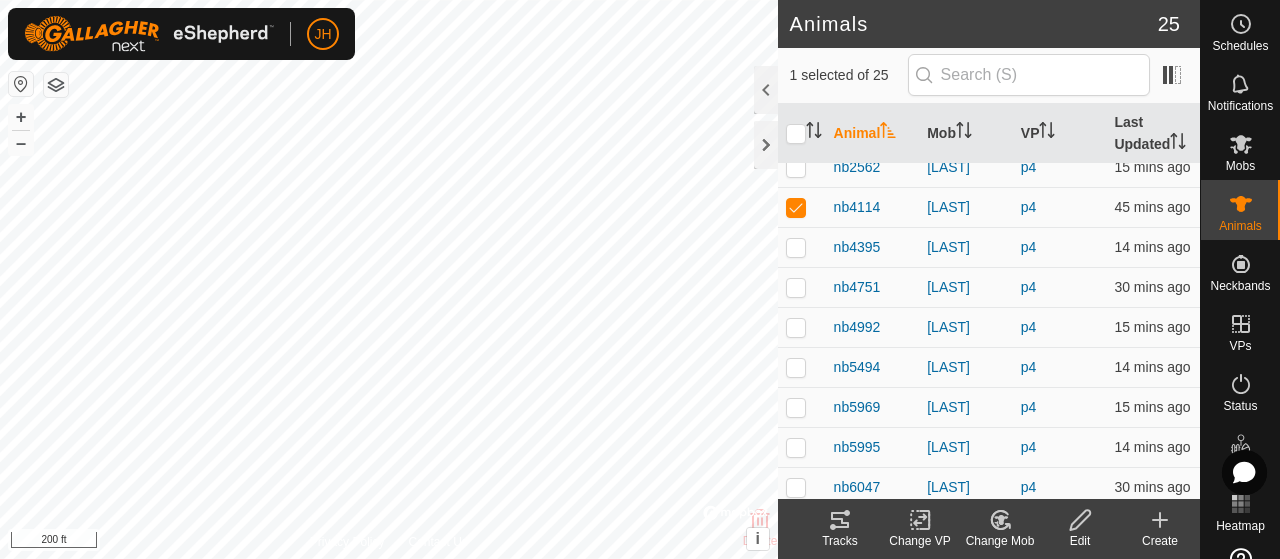 scroll, scrollTop: 300, scrollLeft: 0, axis: vertical 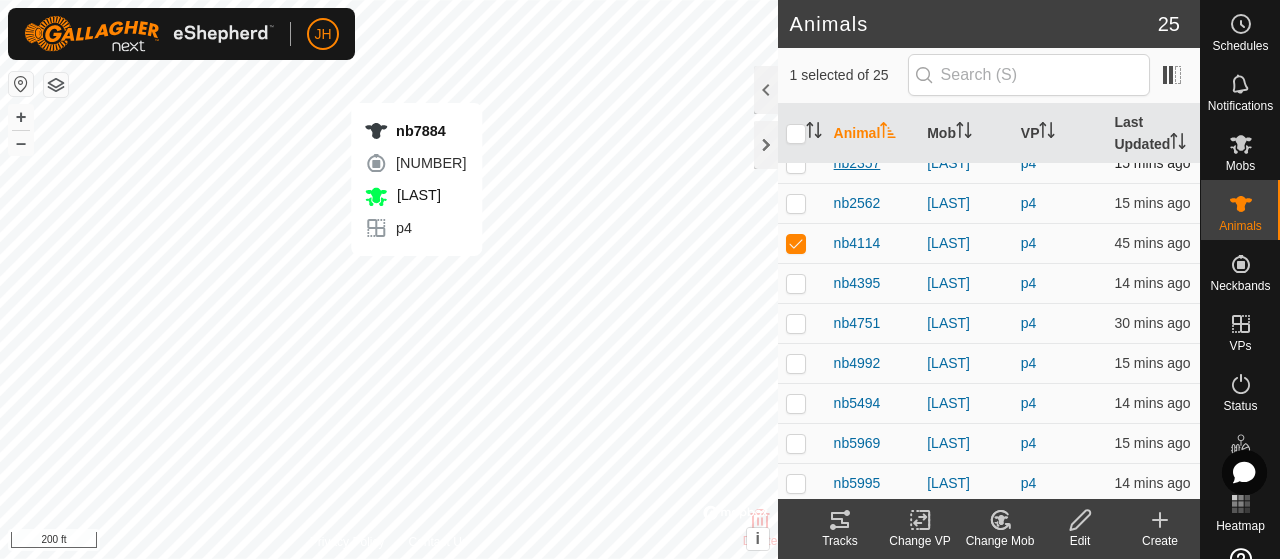 checkbox on "false" 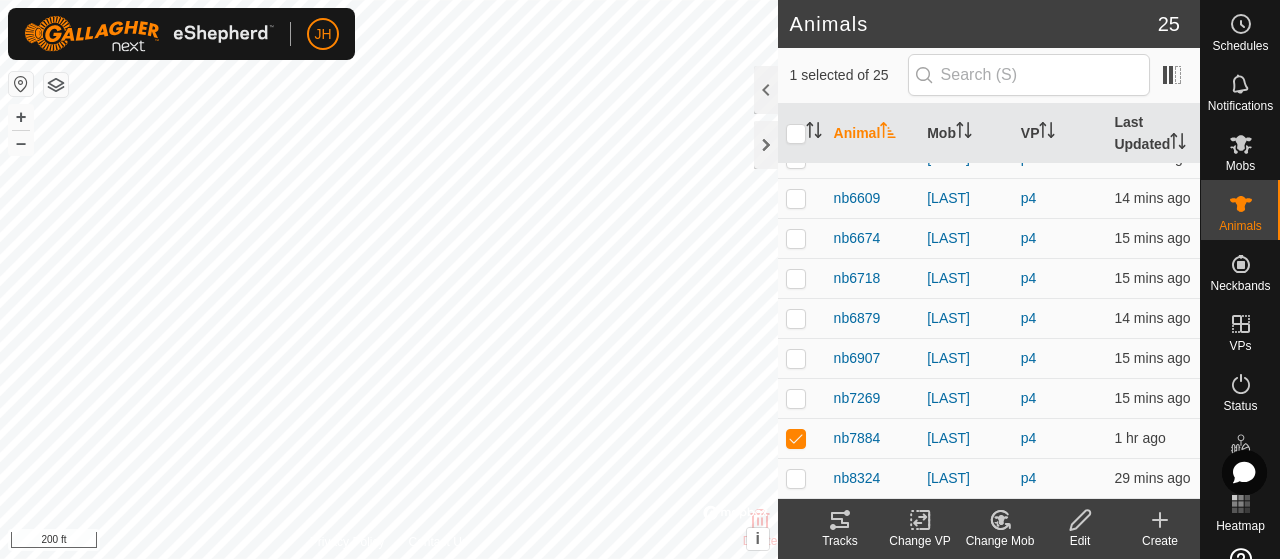 scroll, scrollTop: 748, scrollLeft: 0, axis: vertical 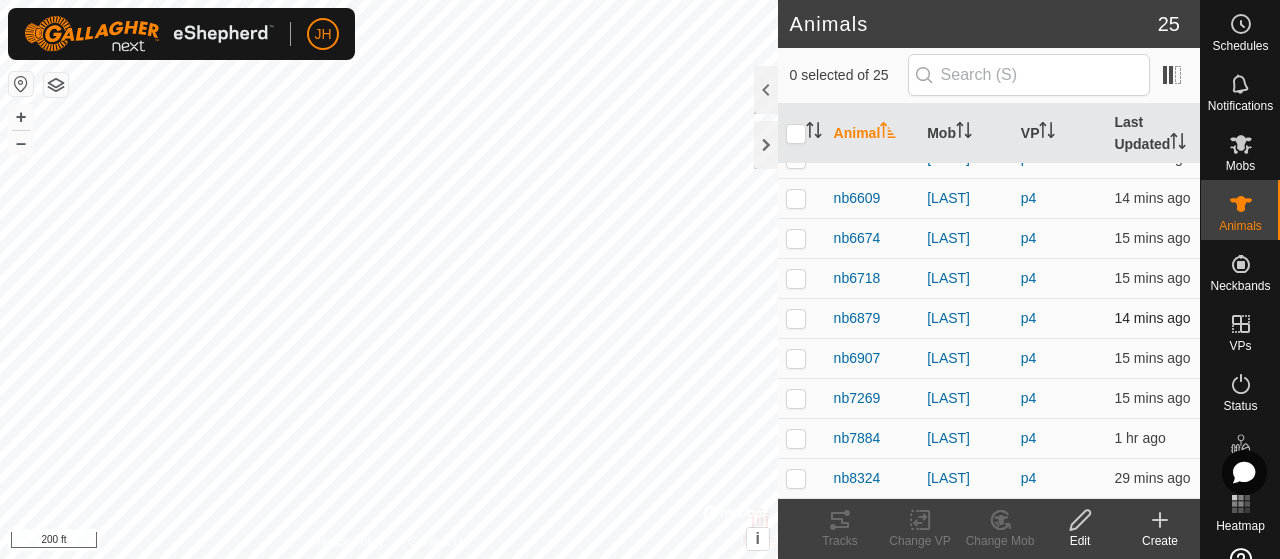 checkbox on "true" 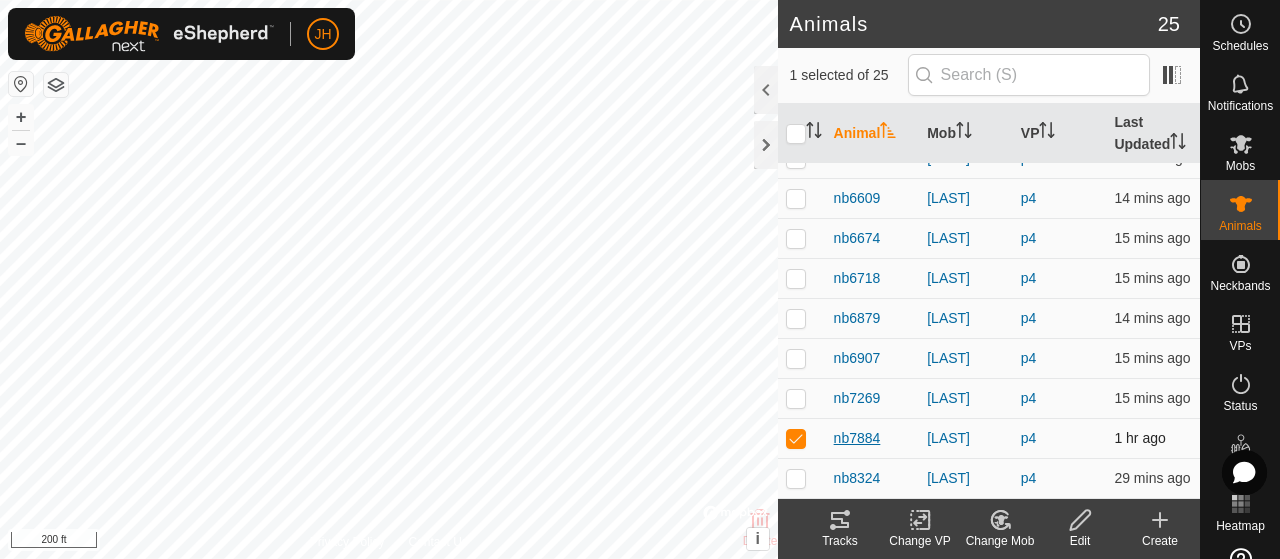 click on "nb7884" at bounding box center (857, 438) 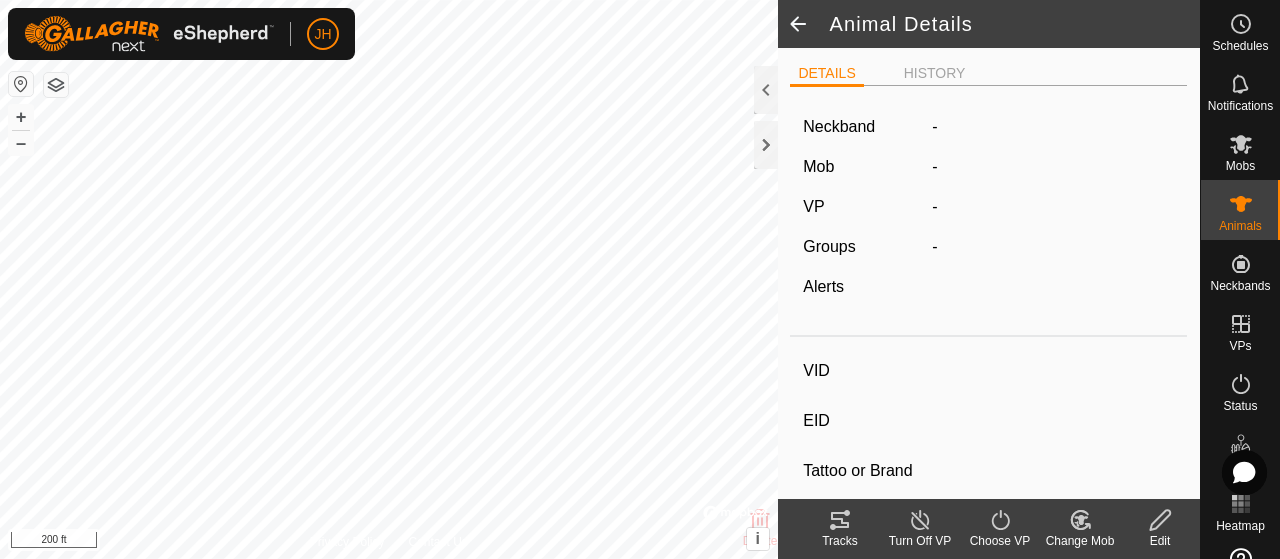 type on "nb7884" 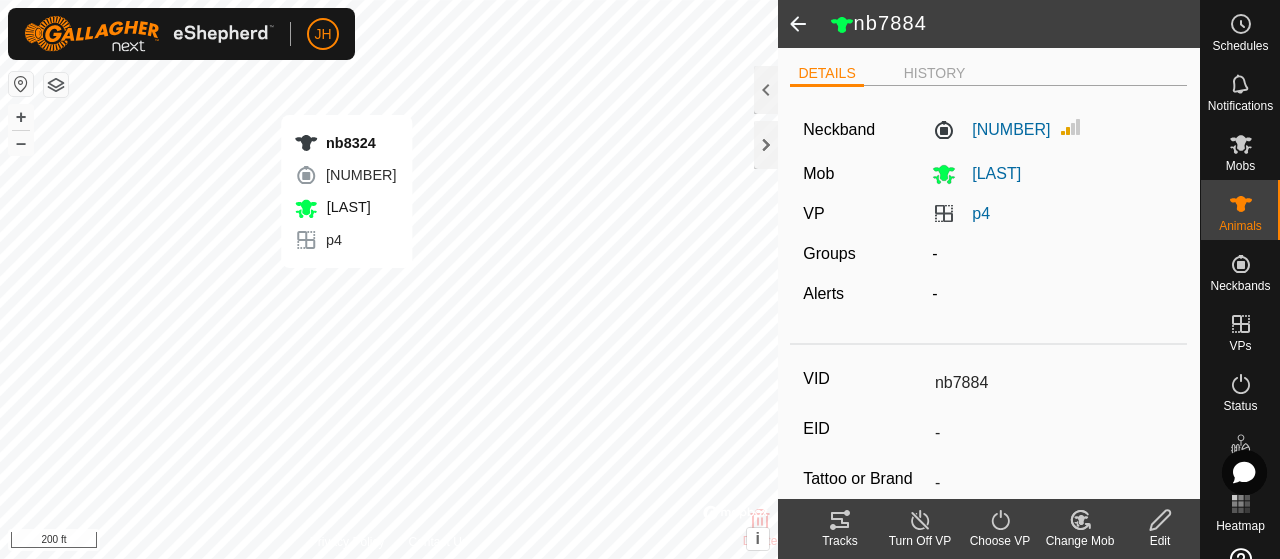 type 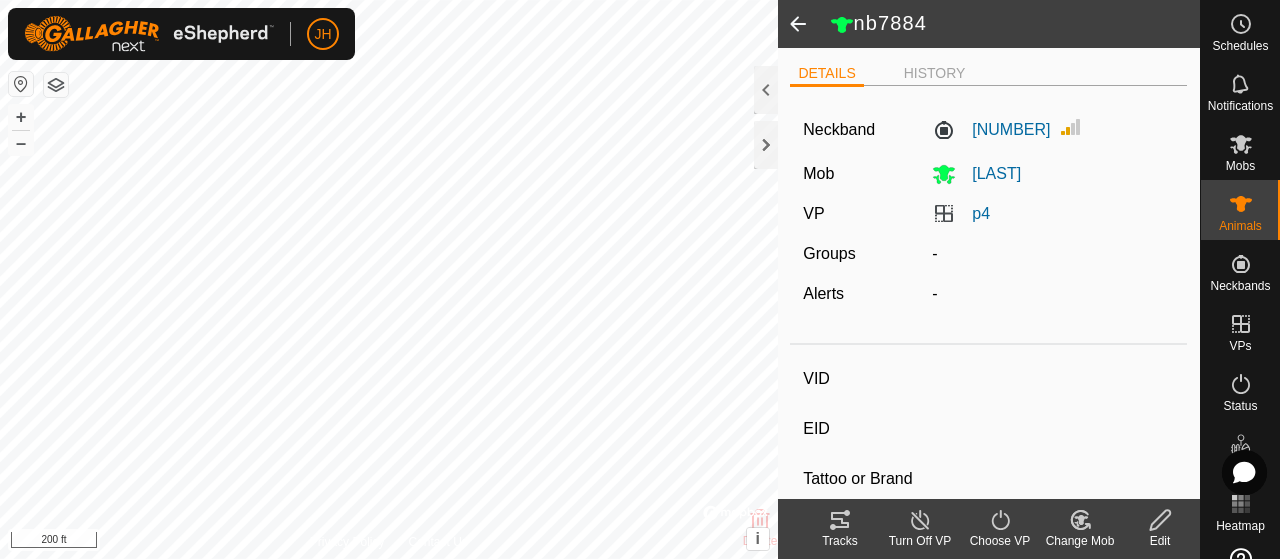 type on "nb8324" 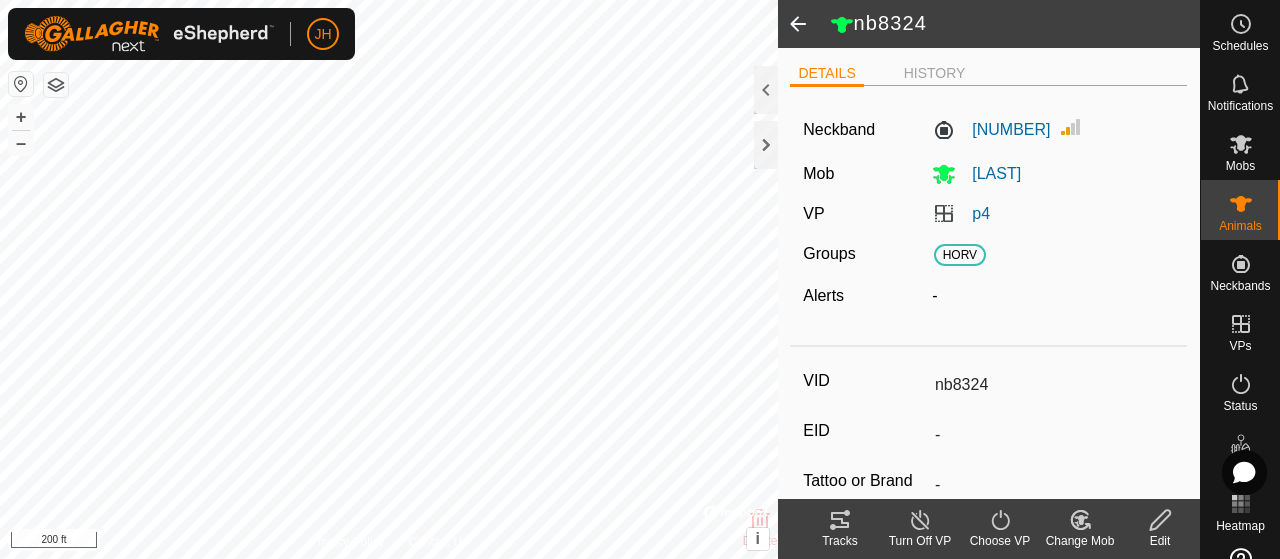 click 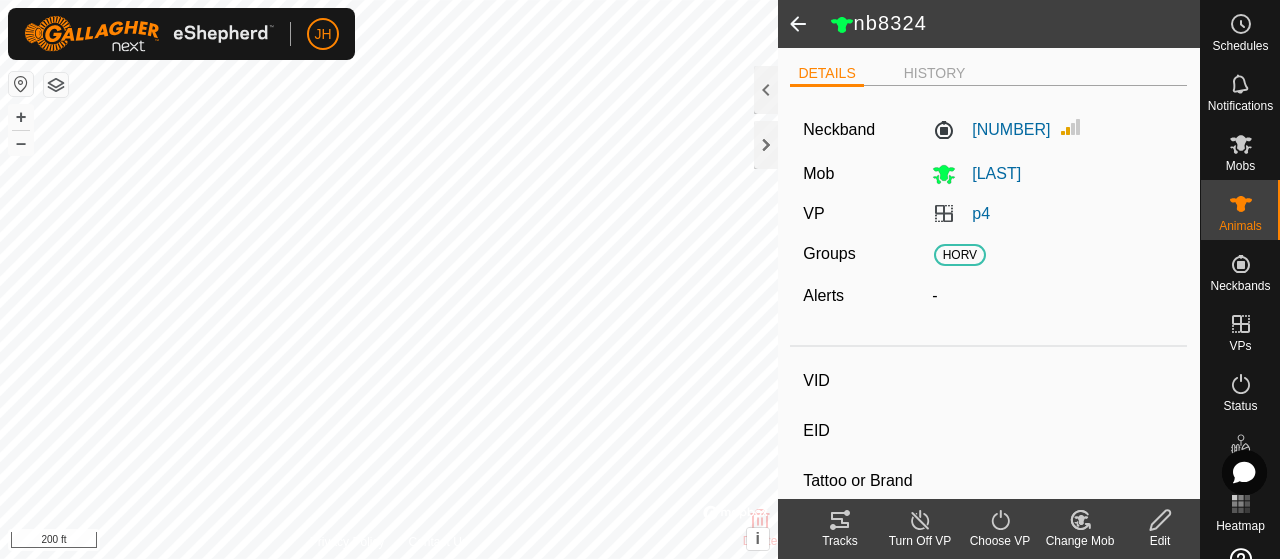 type on "nb7884" 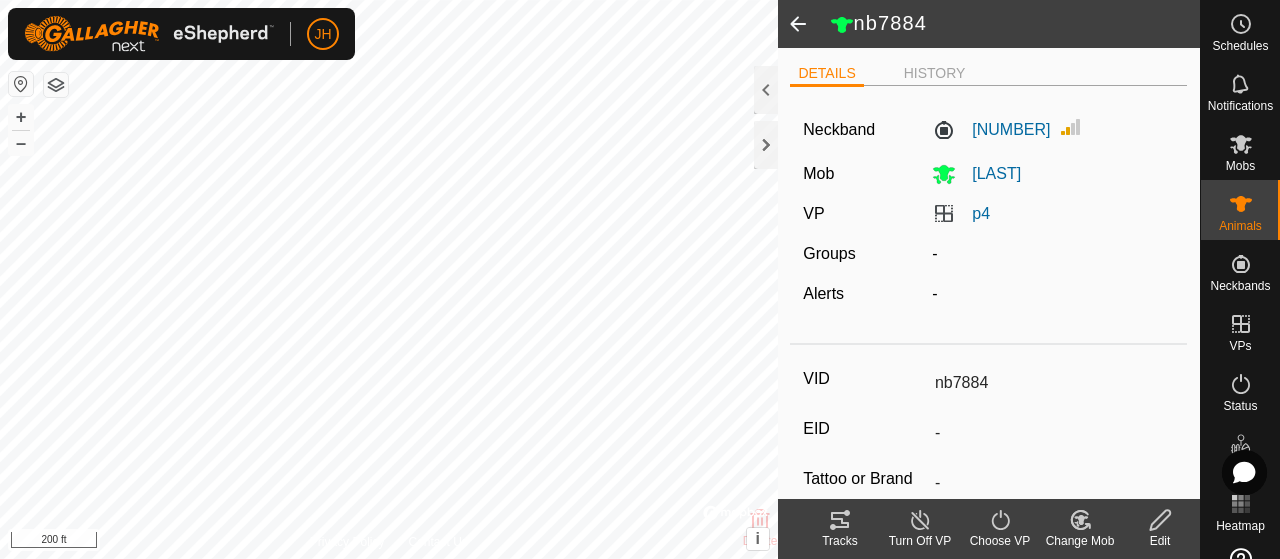 click 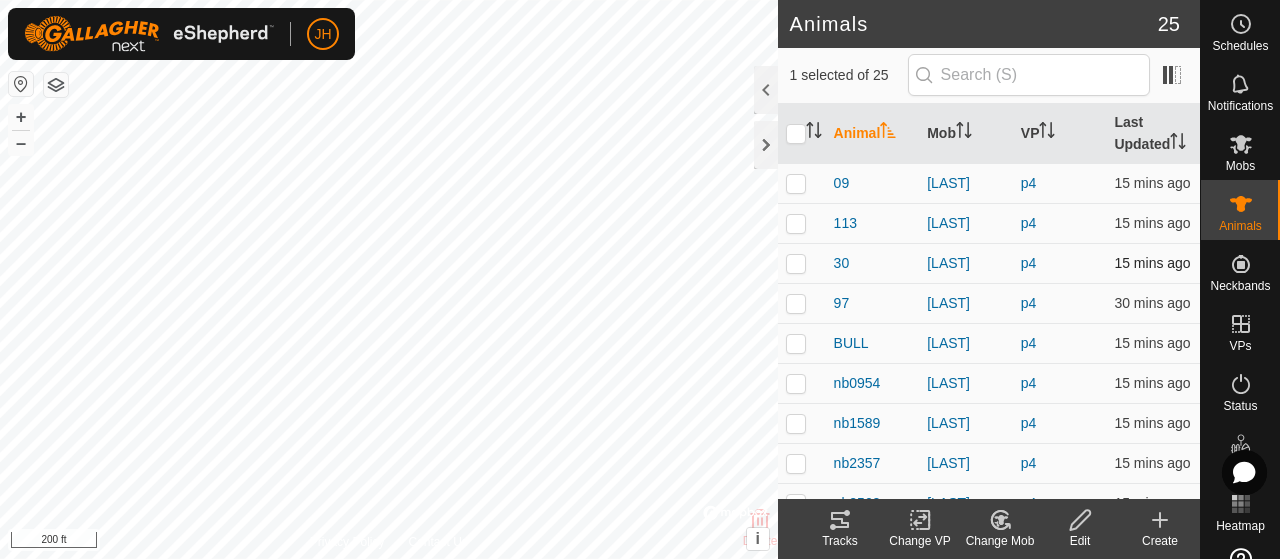 checkbox on "true" 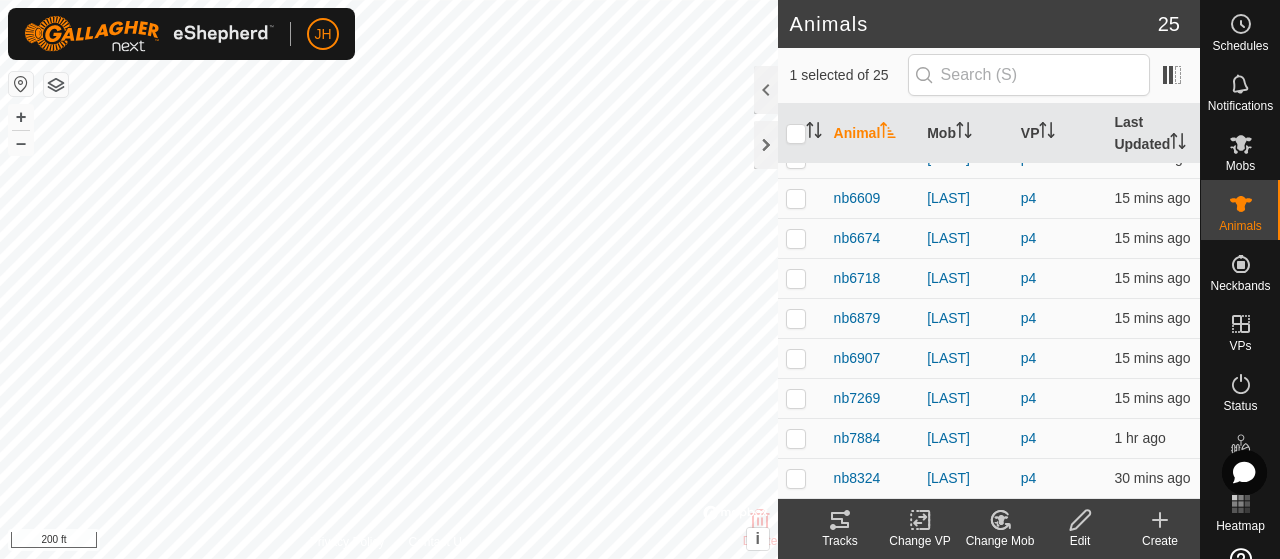 scroll, scrollTop: 748, scrollLeft: 0, axis: vertical 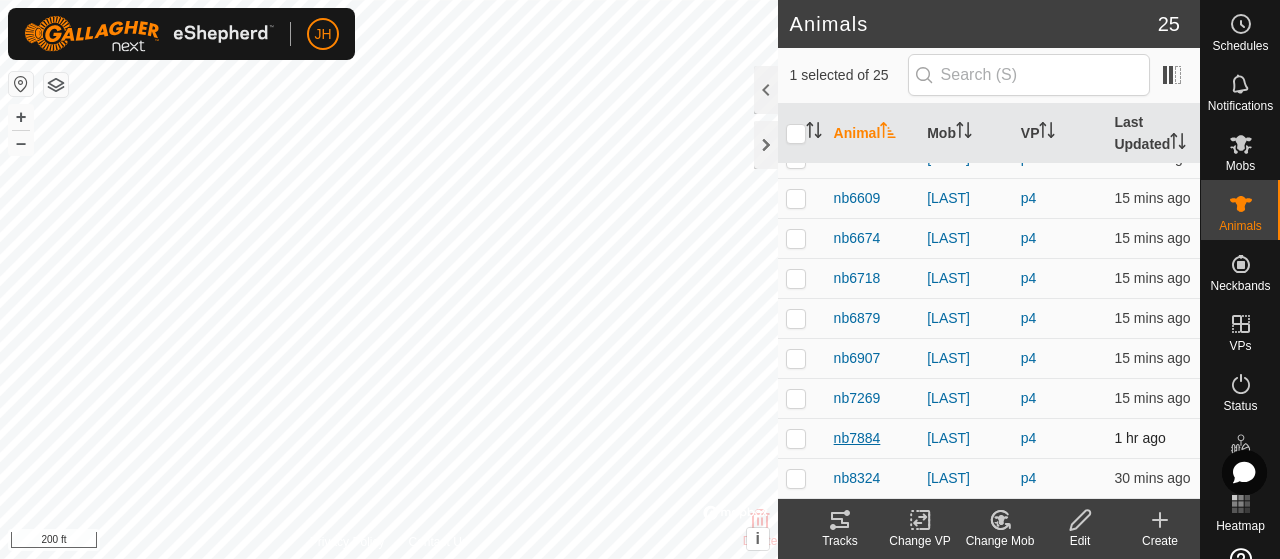 click on "nb7884" at bounding box center (857, 438) 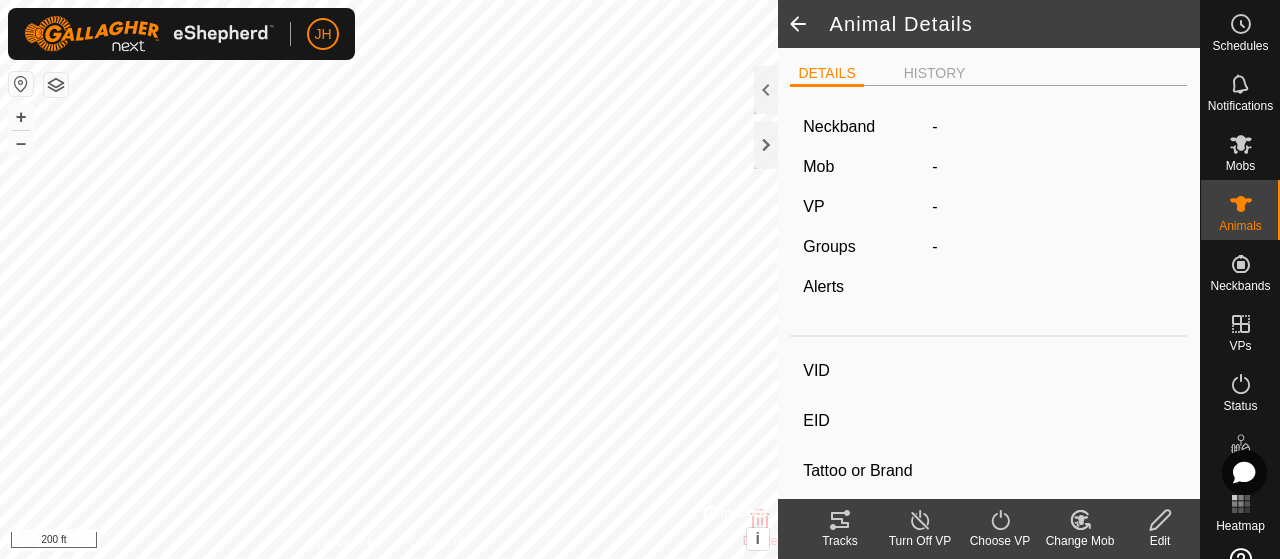 type on "nb7884" 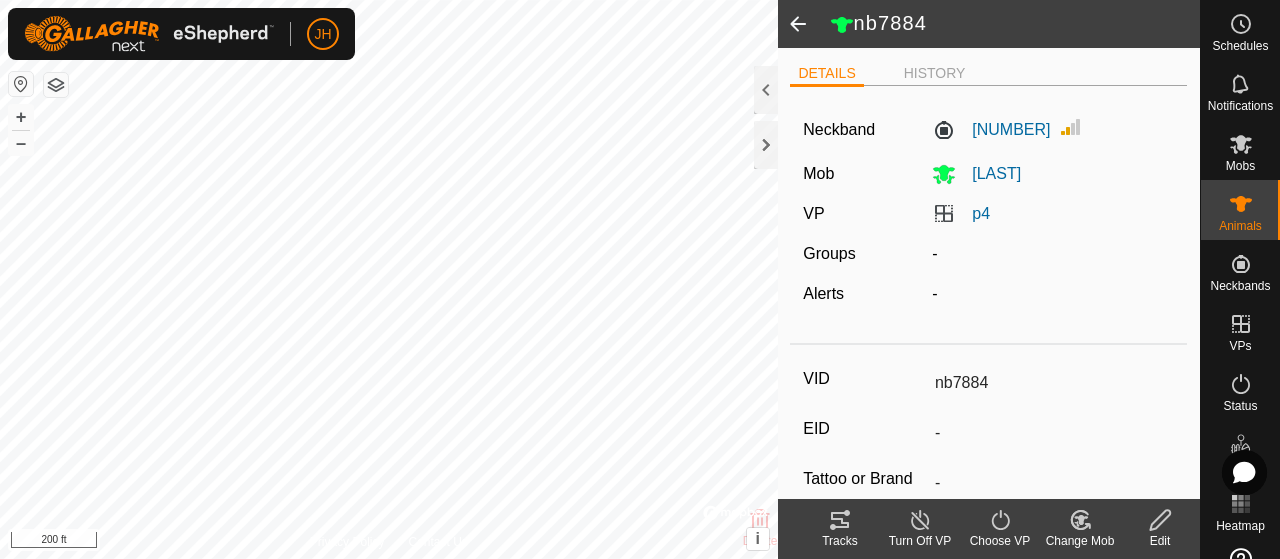 click 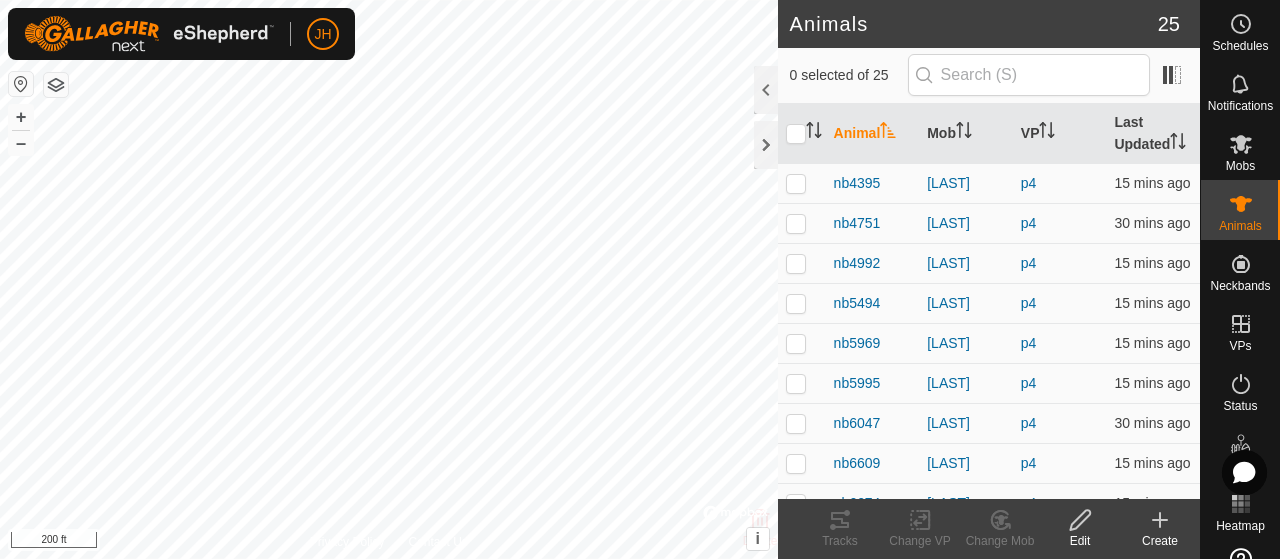 scroll, scrollTop: 500, scrollLeft: 0, axis: vertical 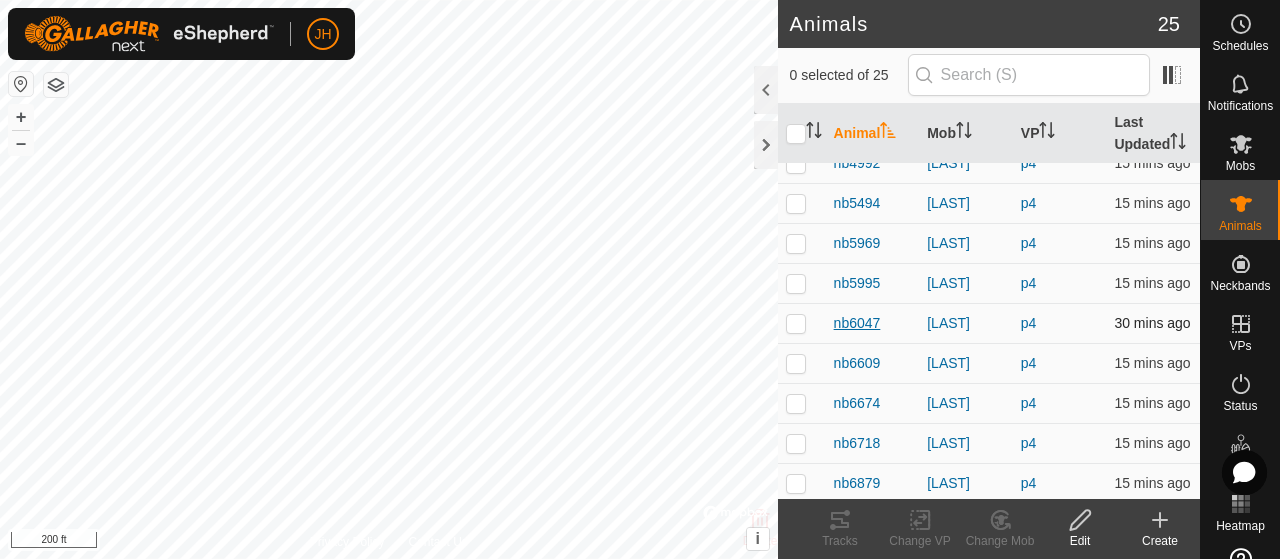 click on "nb6047" at bounding box center (857, 323) 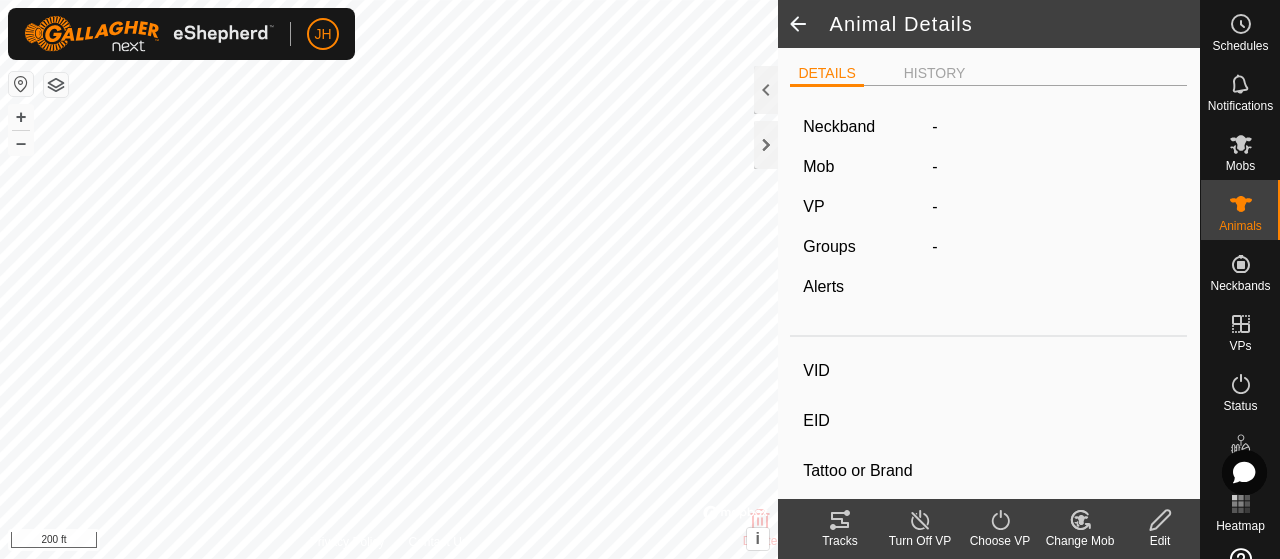click 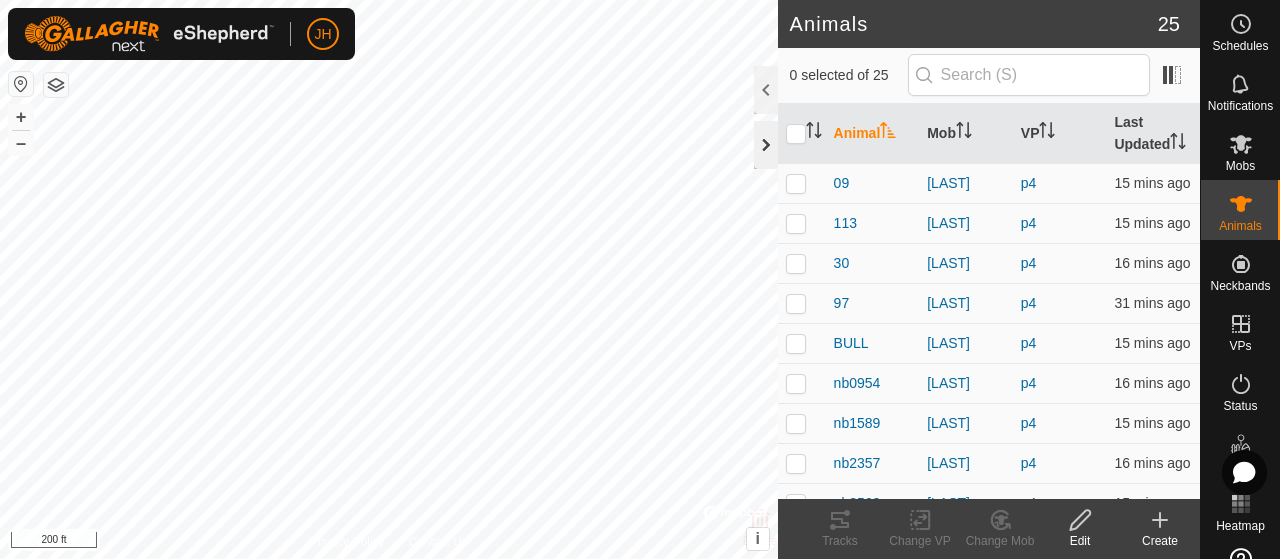 click 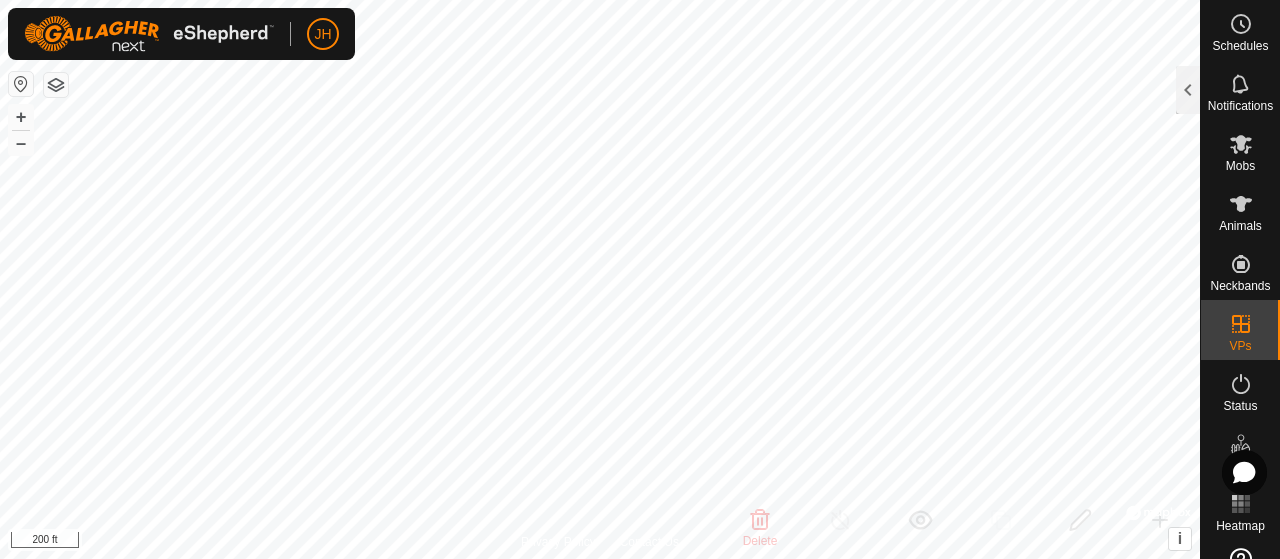 checkbox on "false" 